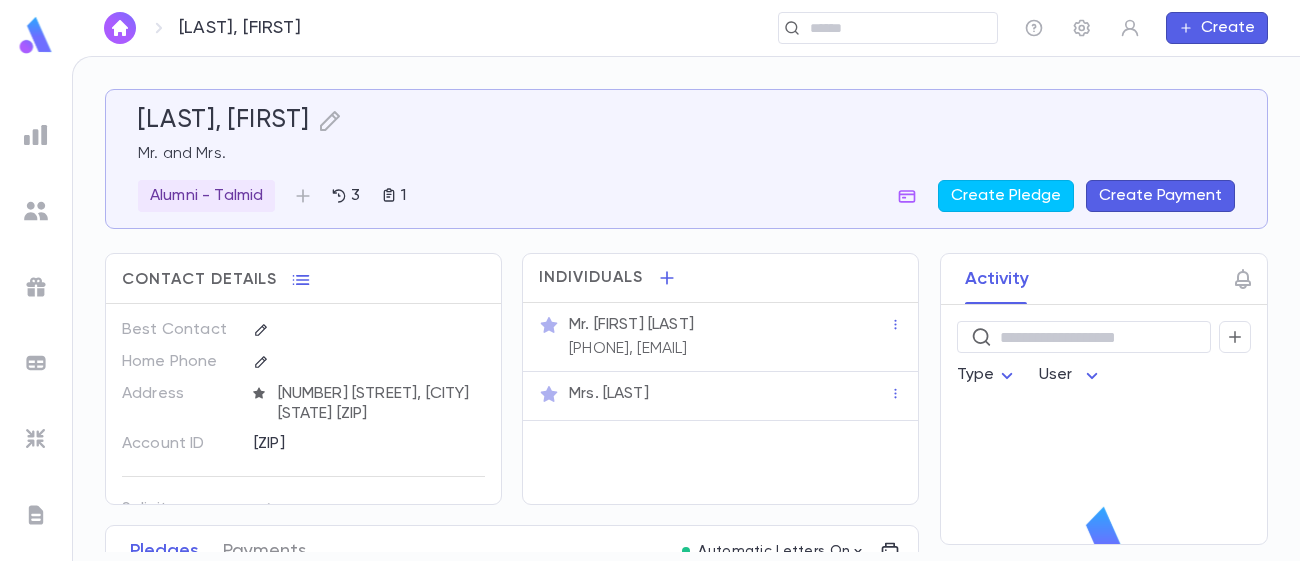 scroll, scrollTop: 0, scrollLeft: 0, axis: both 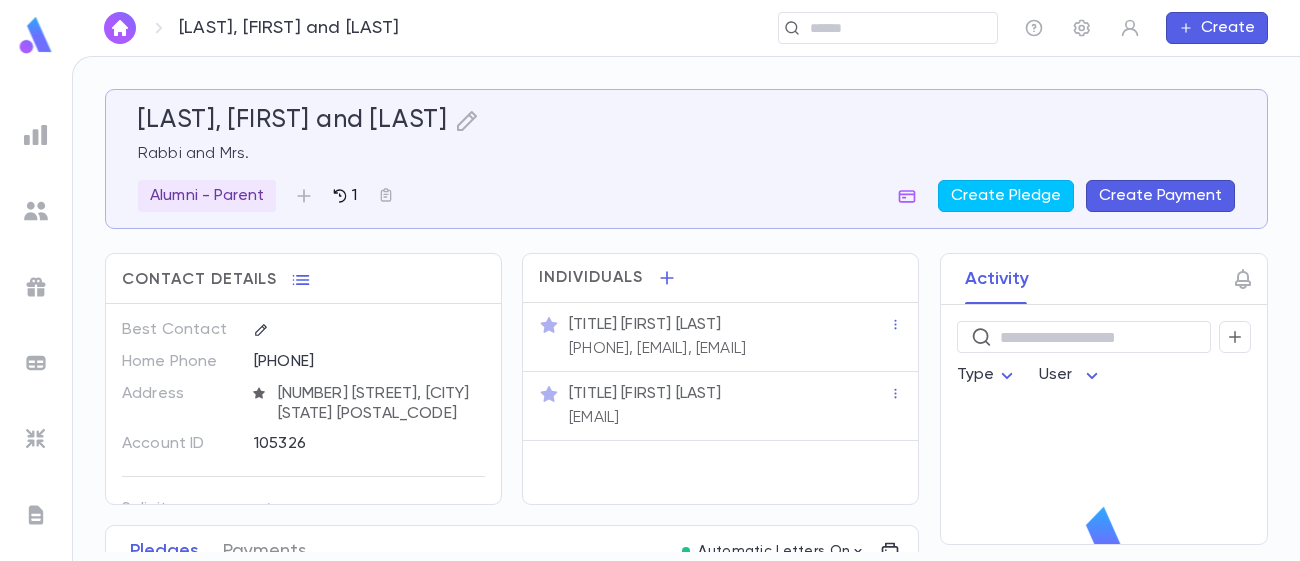 click on "1" at bounding box center (352, 196) 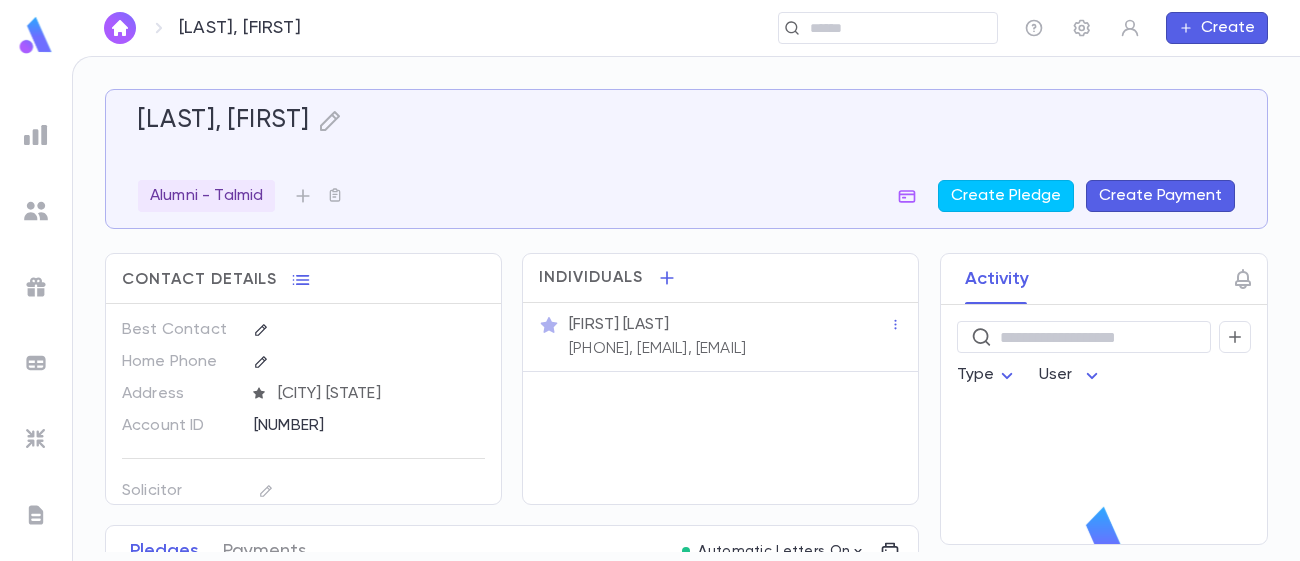 scroll, scrollTop: 0, scrollLeft: 0, axis: both 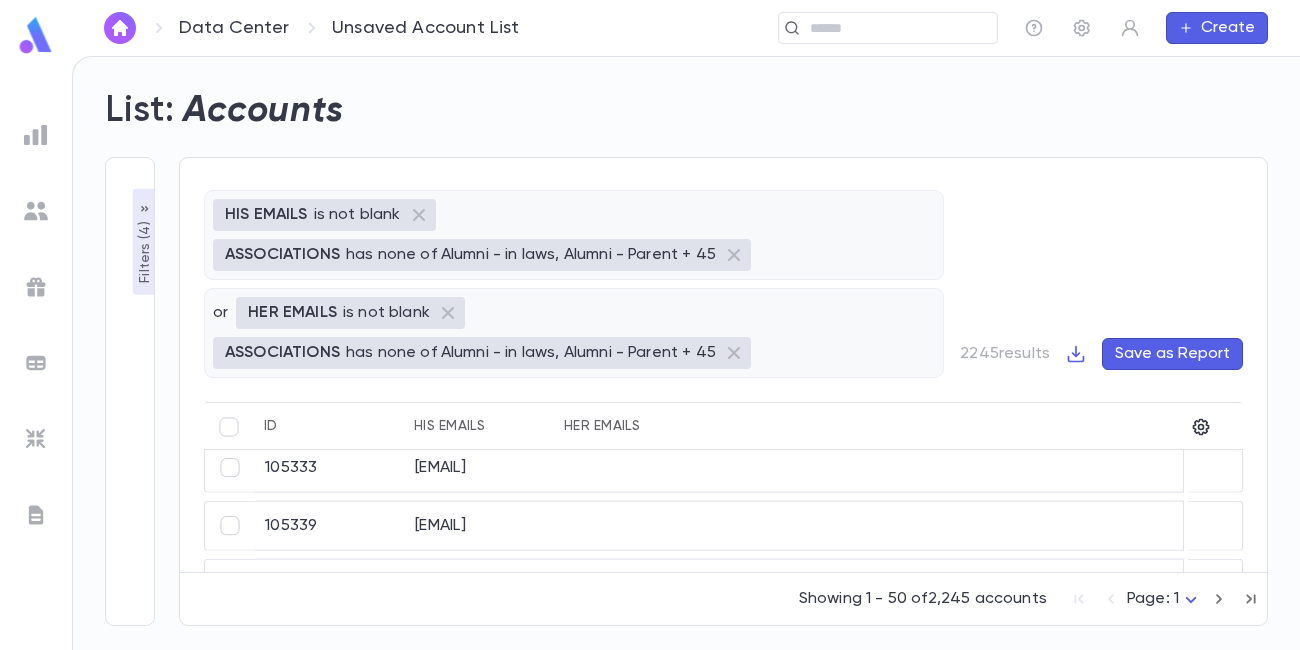 click on "HIS EMAILS is not blank  ASSOCIATIONS has none of Alumni - in laws, Alumni - Parent + 45 or HER EMAILS is not blank  ASSOCIATIONS has none of Alumni - in laws, Alumni - Parent + 45 [NUMBER]  results Save as Report ID His Emails Her Emails [EMAIL] [EMAIL] [EMAIL] [EMAIL] [EMAIL] [EMAIL] Showing   1 - 50   of  [NUMBER]   accounts Page: 1 *" at bounding box center (723, 391) 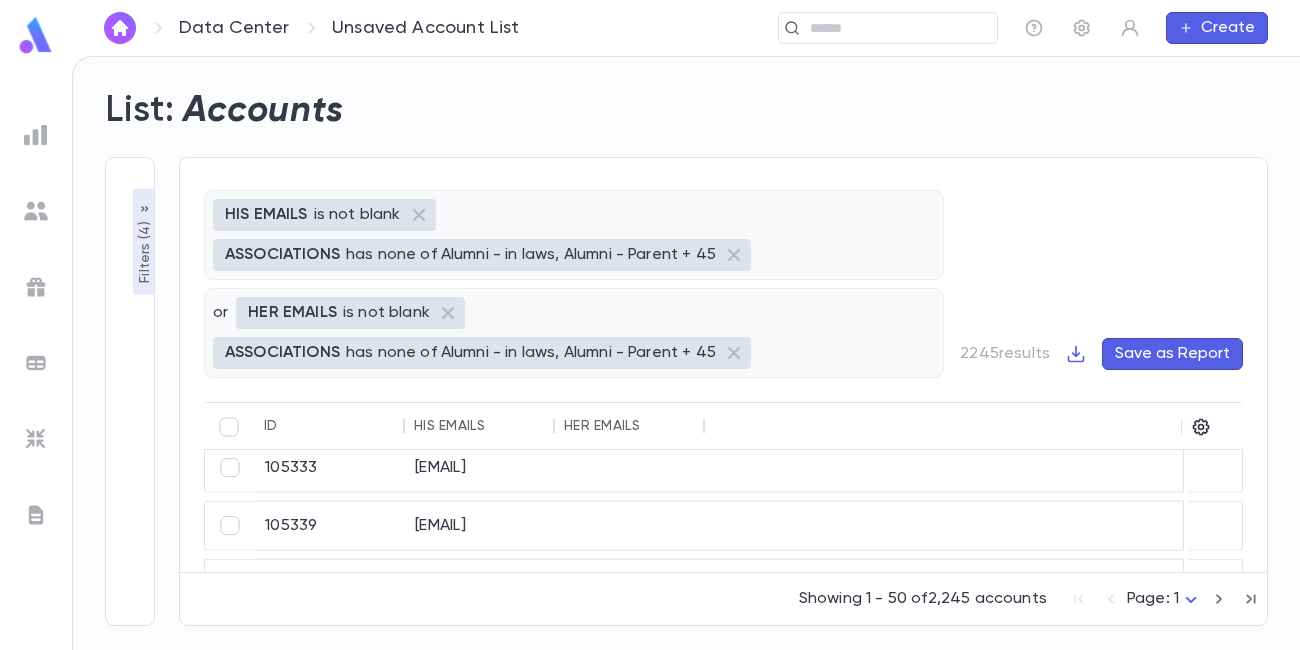 click on "Filters ( 4 )" at bounding box center (145, 250) 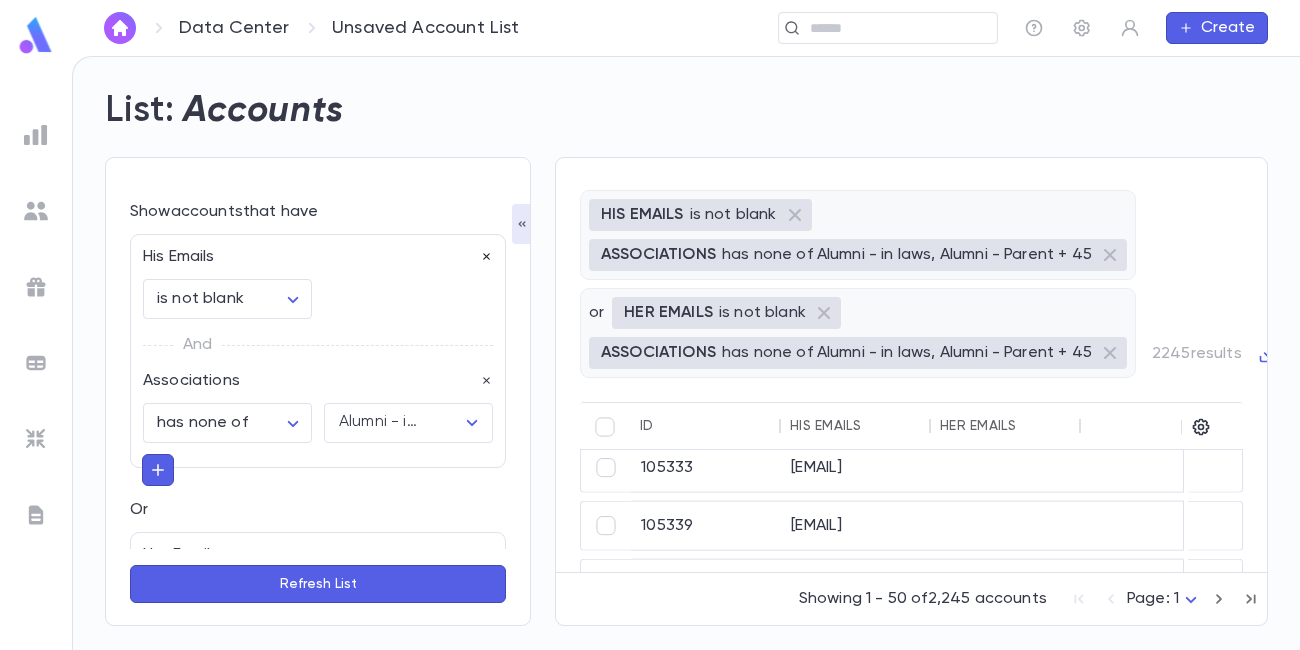 click at bounding box center [486, 257] 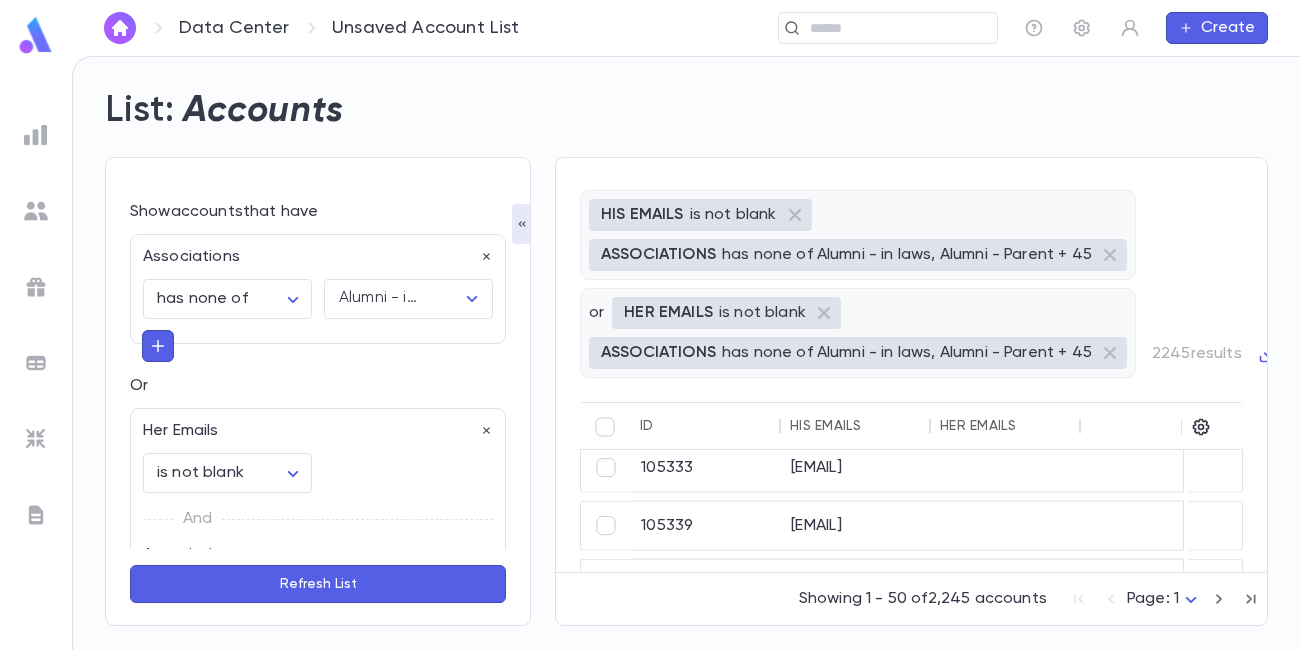 click at bounding box center (486, 257) 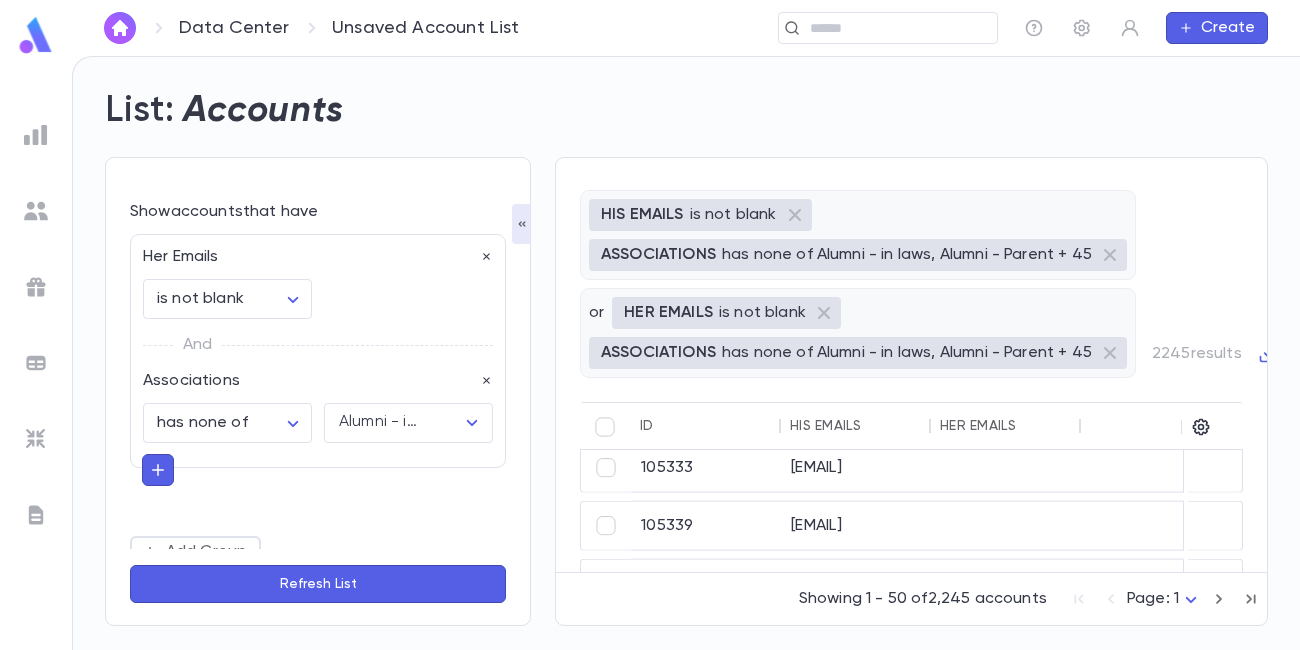 click at bounding box center [486, 257] 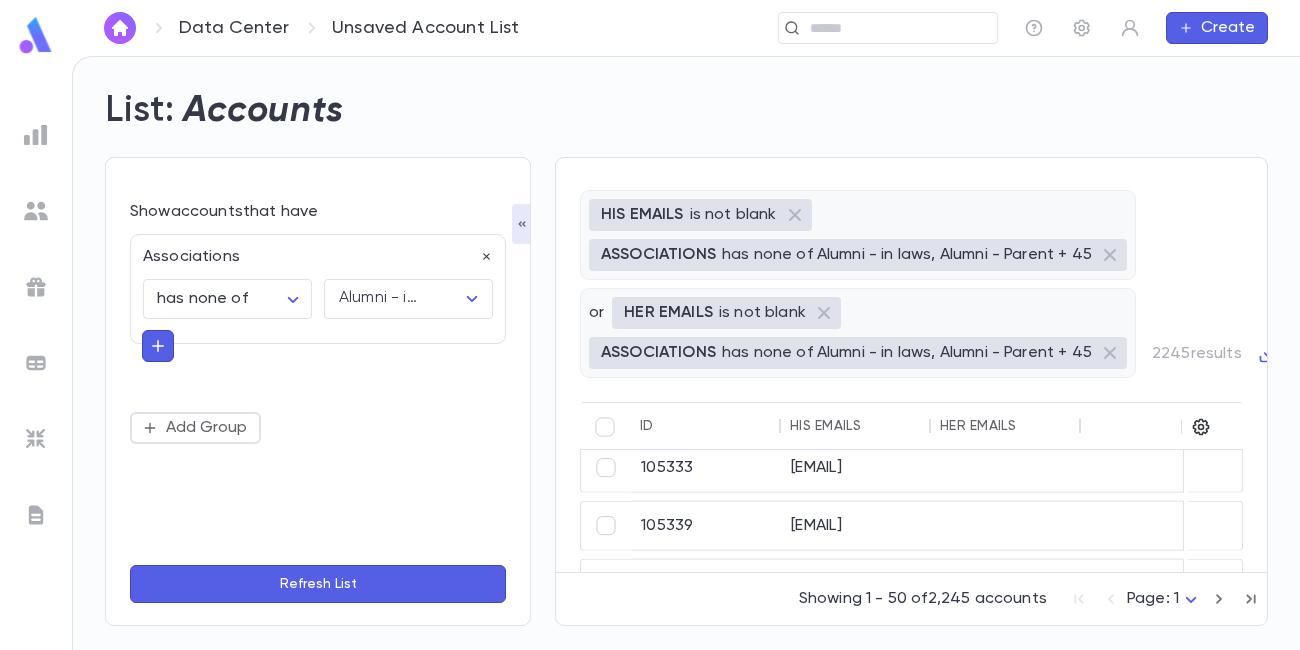 click on "Associations" at bounding box center (312, 251) 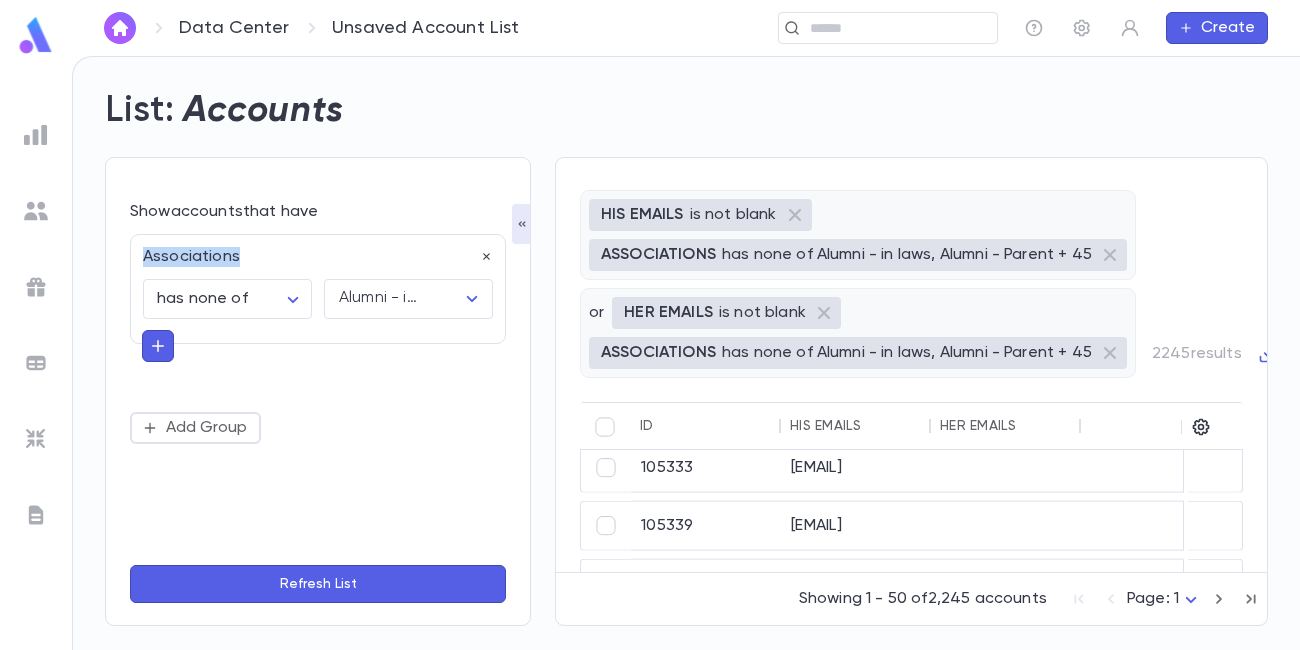 click on "Associations" at bounding box center (312, 251) 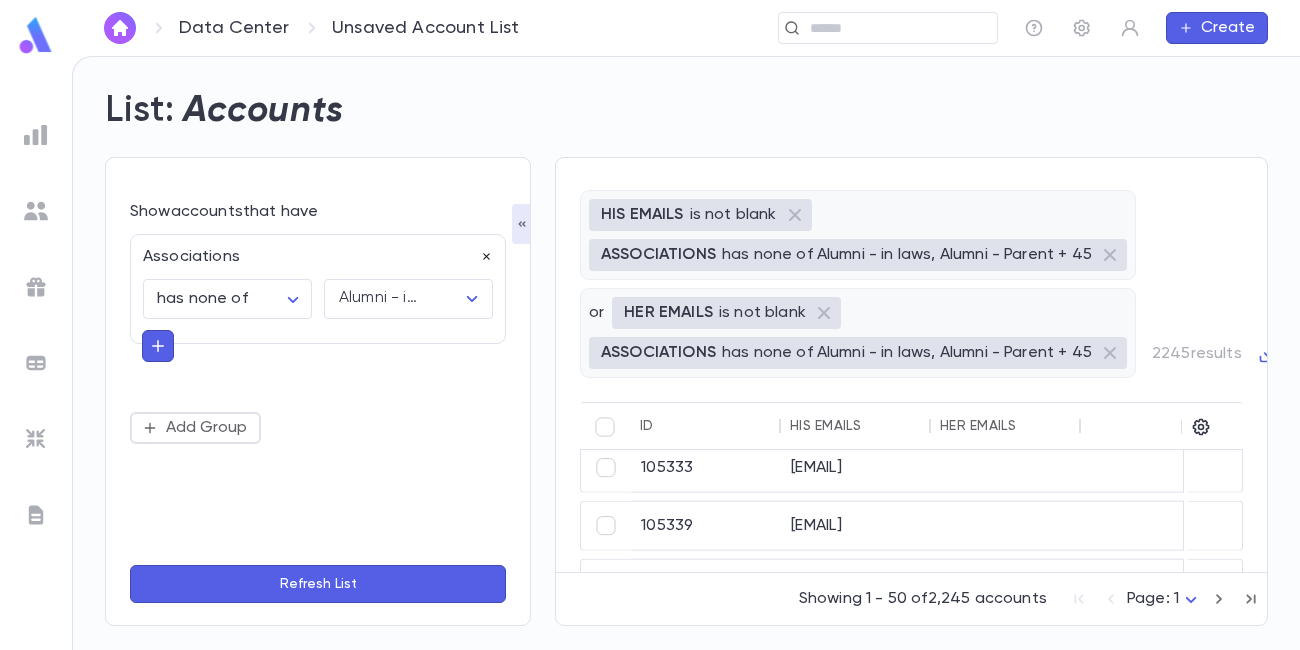 click at bounding box center (487, 257) 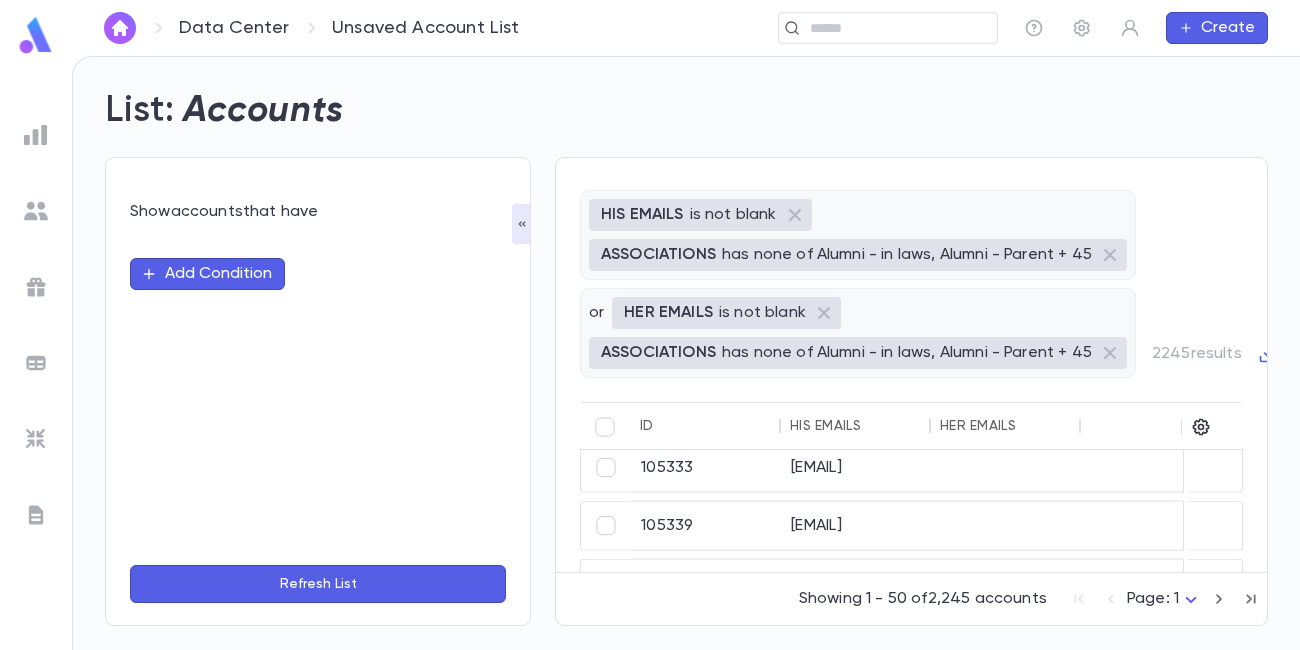 click on "Add Condition" at bounding box center [207, 274] 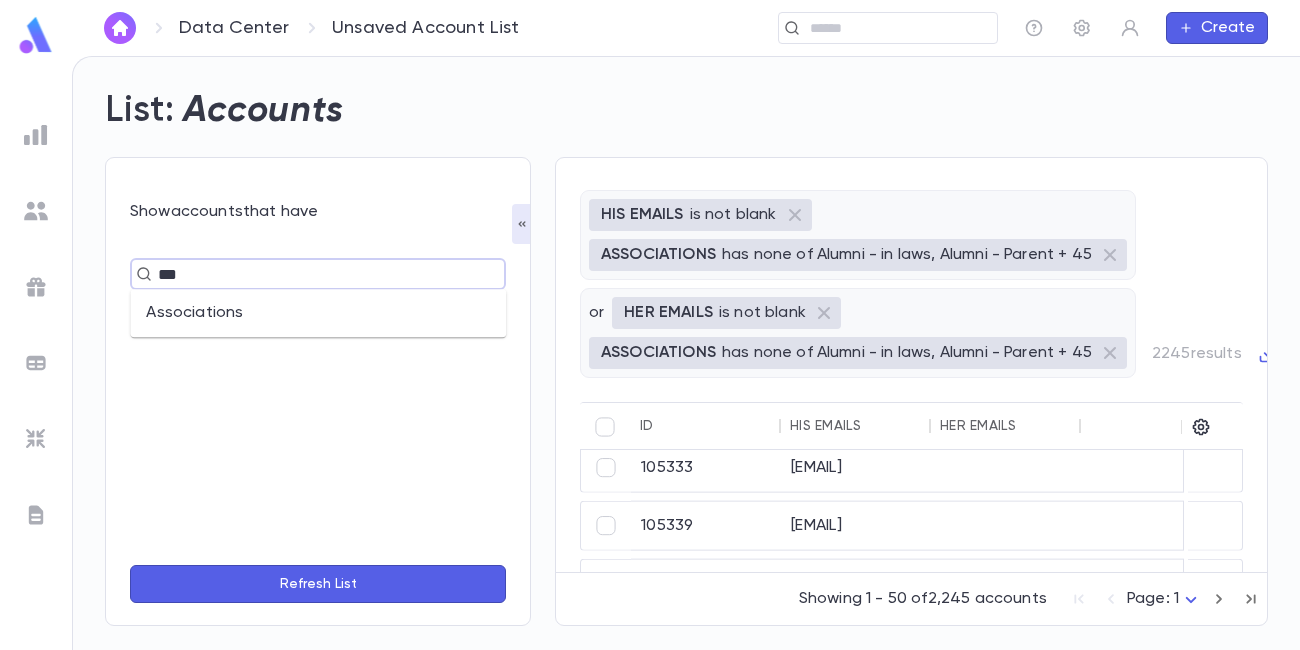click on "Associations" at bounding box center [318, 313] 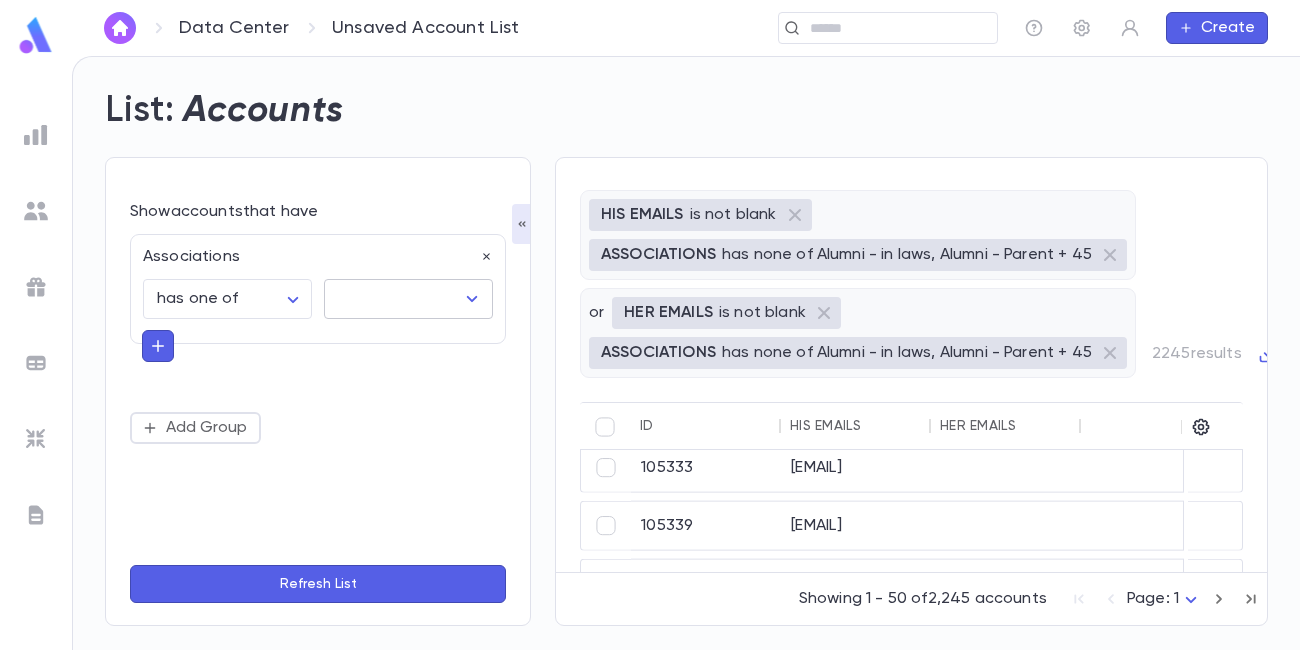 click at bounding box center [393, 299] 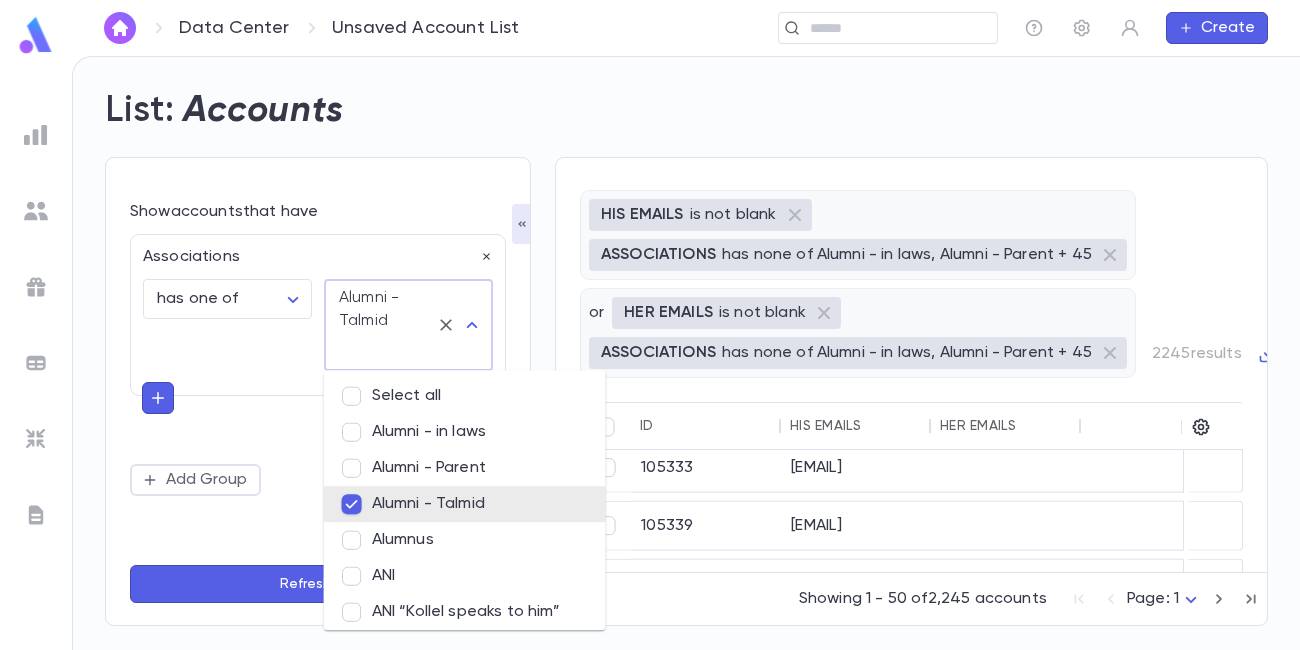 click on "Refresh List" at bounding box center [318, 584] 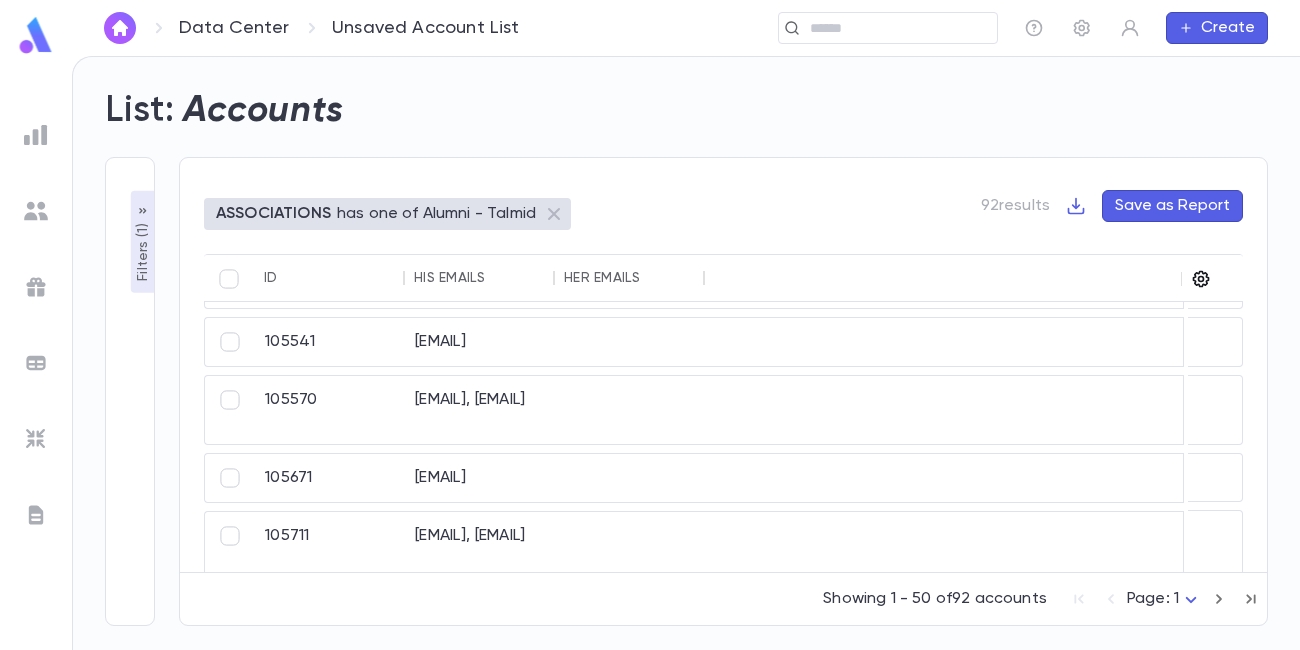click at bounding box center (1201, 279) 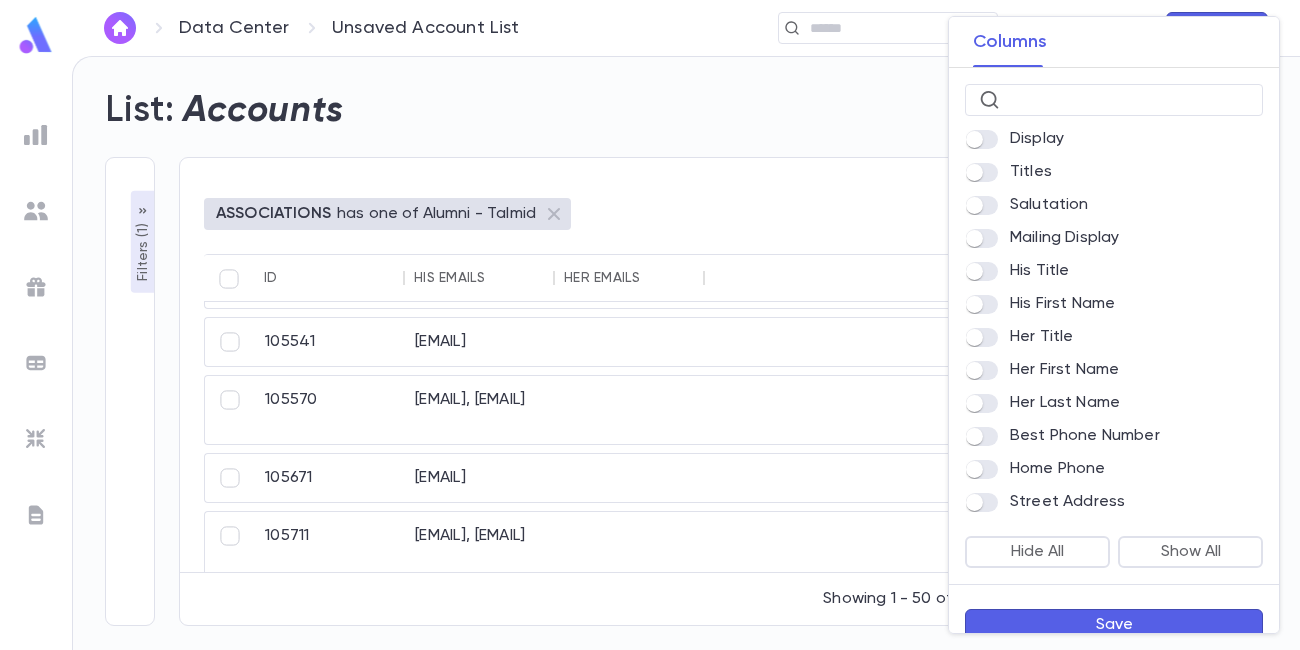 scroll, scrollTop: 216, scrollLeft: 0, axis: vertical 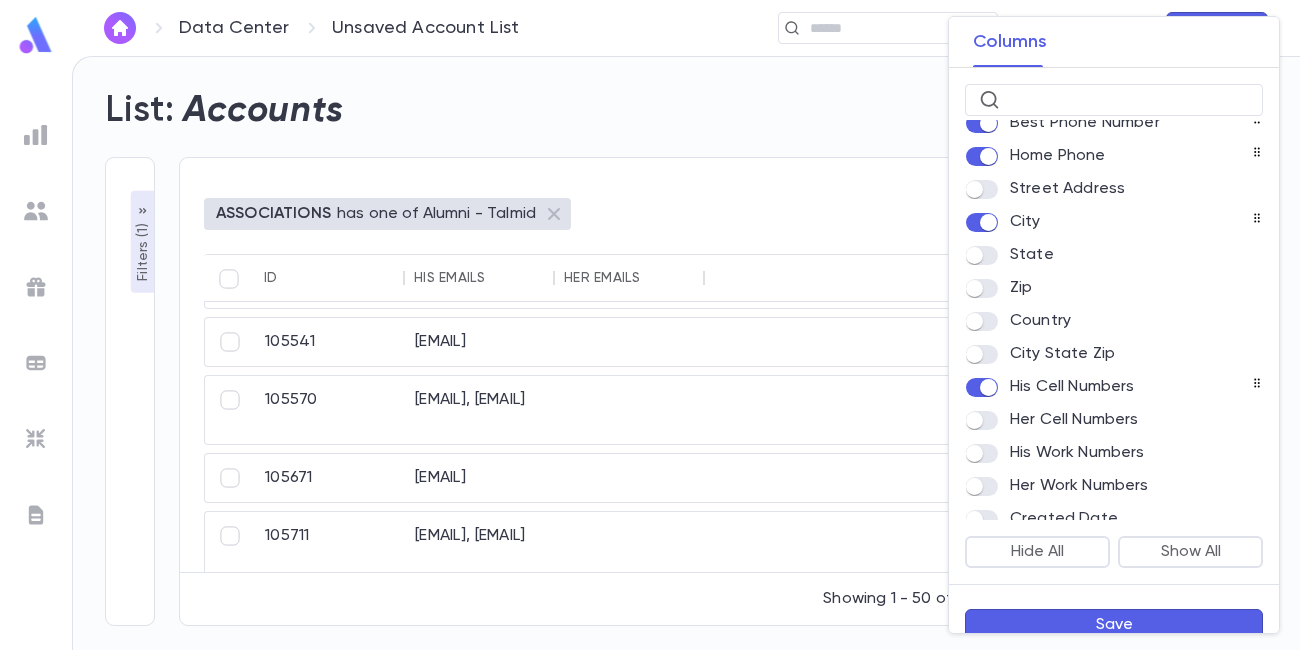 click on "Save" at bounding box center (1114, 625) 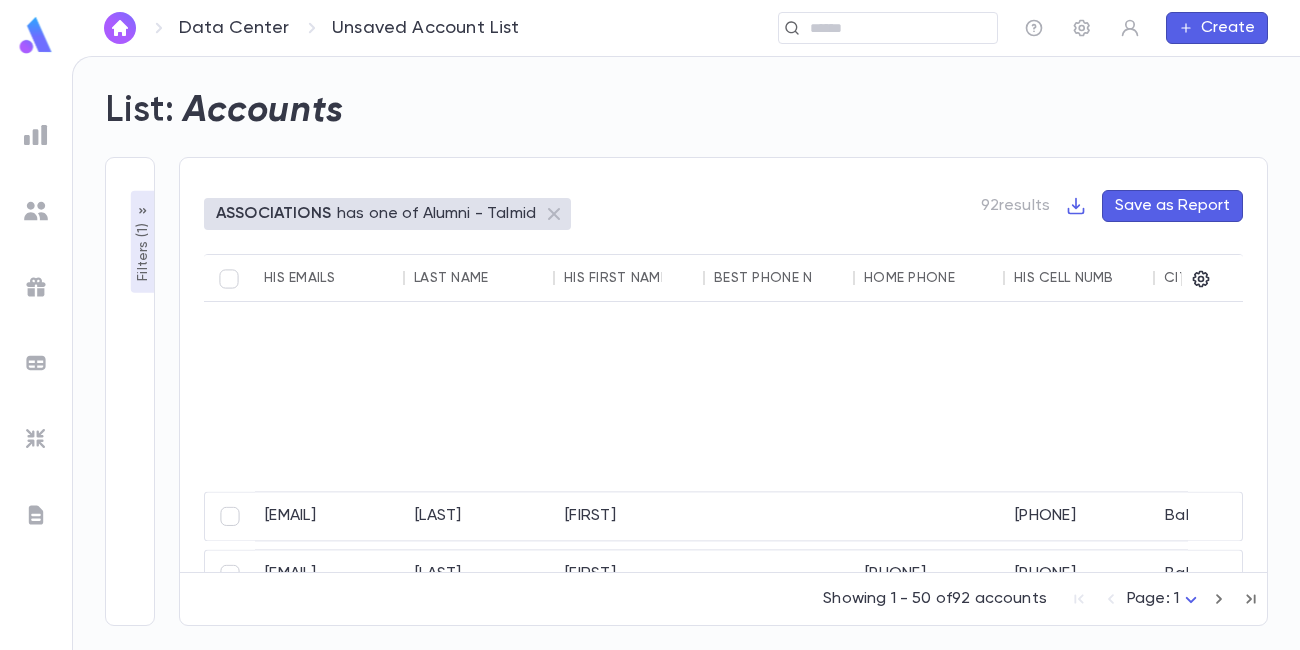 scroll, scrollTop: 741, scrollLeft: 0, axis: vertical 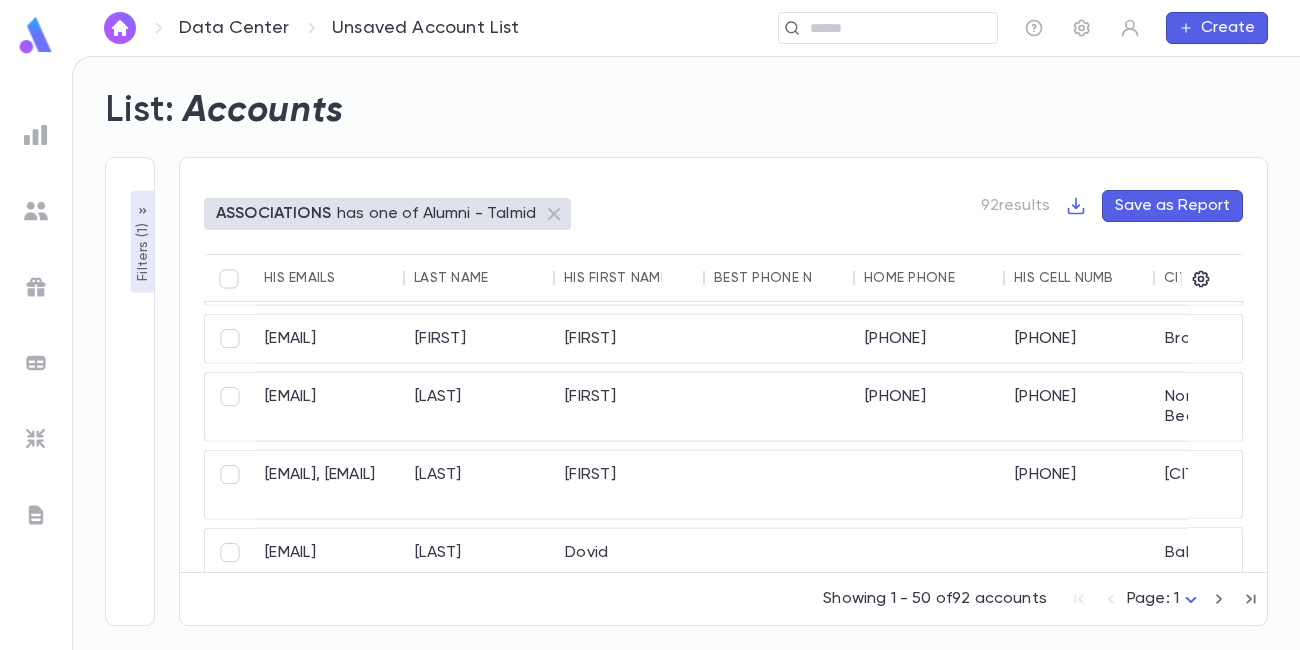 click on "Best Phone Number" at bounding box center (299, 278) 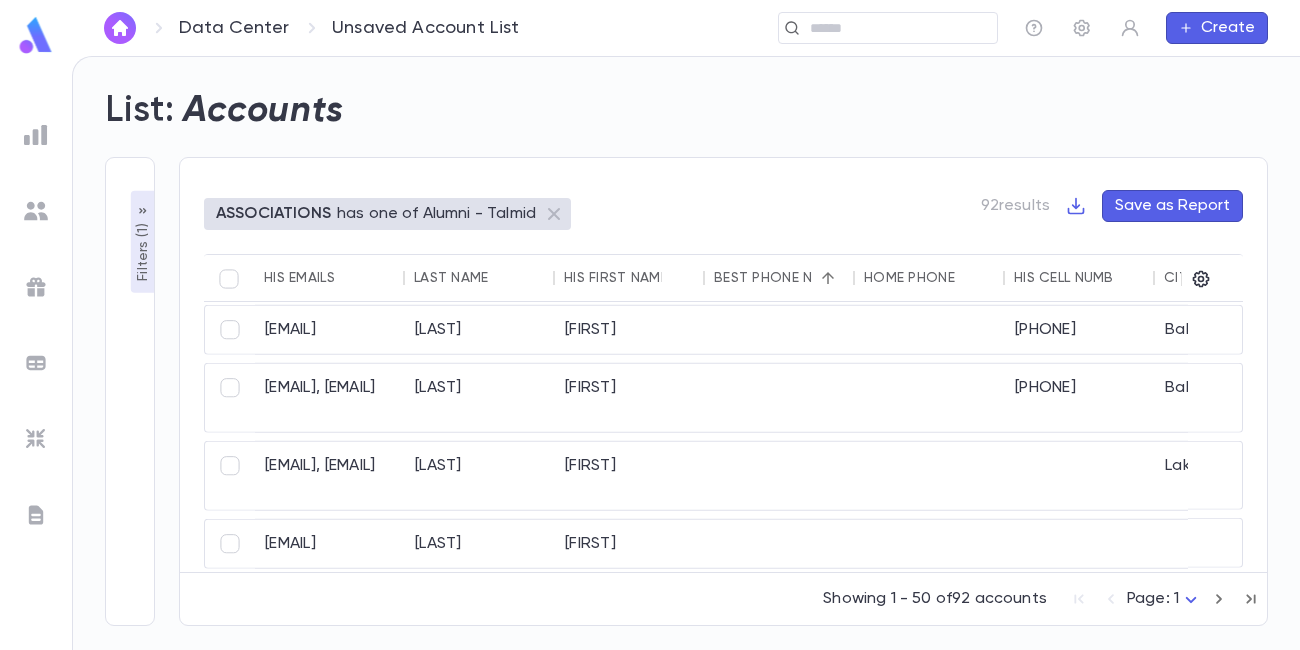 scroll, scrollTop: 0, scrollLeft: 0, axis: both 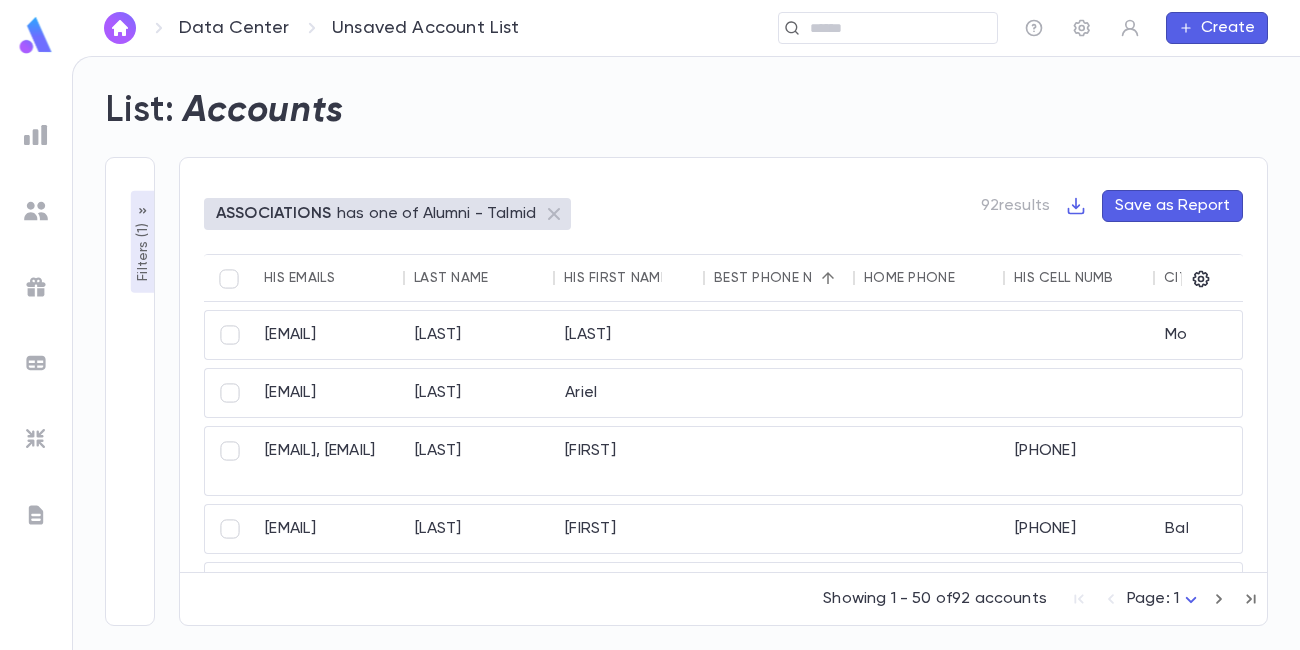 click on "Best Phone Number" at bounding box center [786, 278] 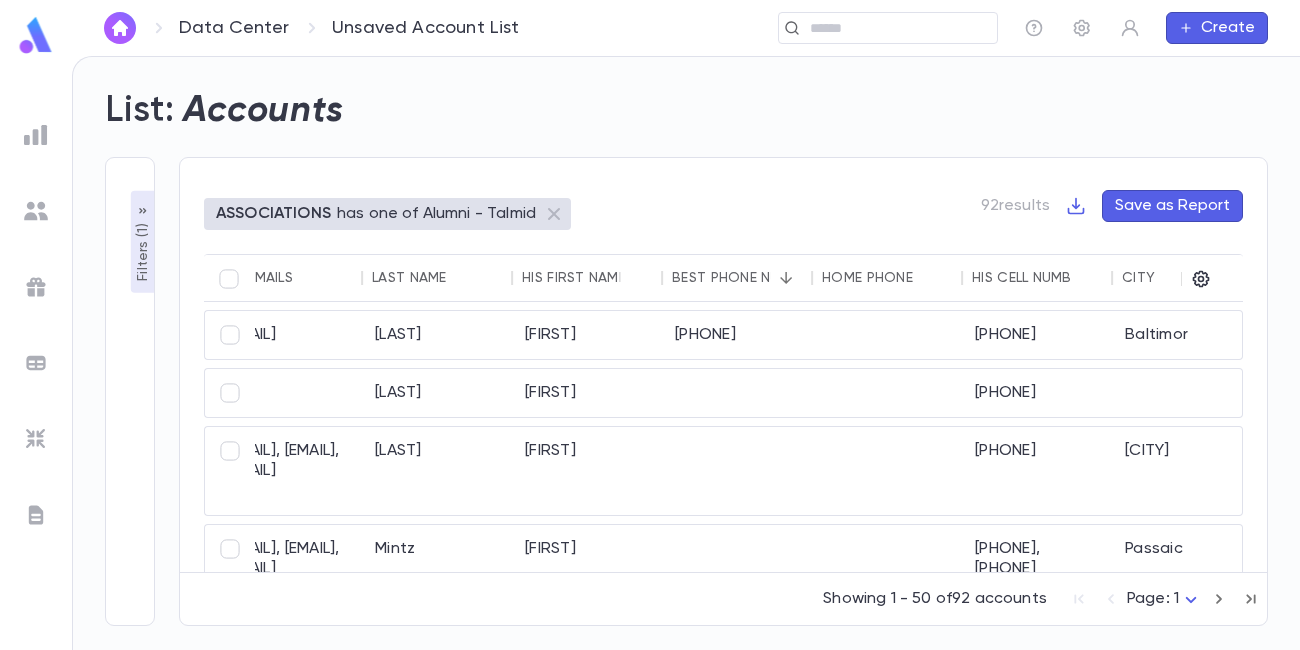 scroll, scrollTop: 0, scrollLeft: 42, axis: horizontal 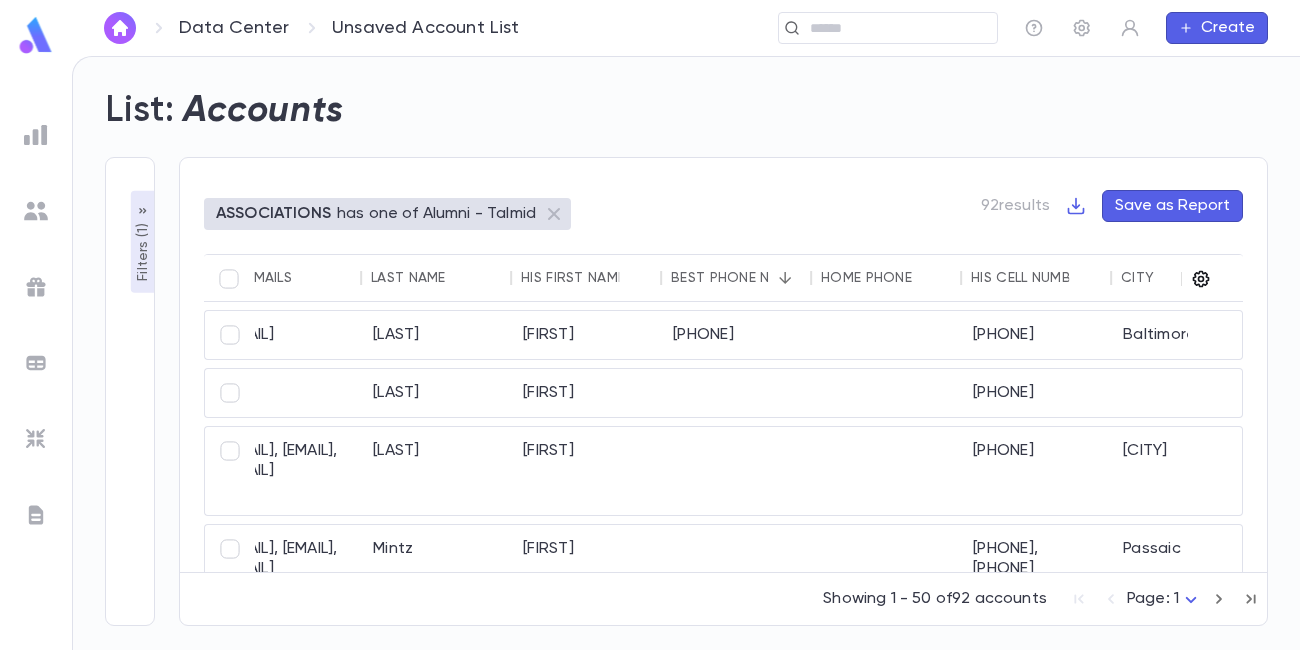 click at bounding box center (1201, 279) 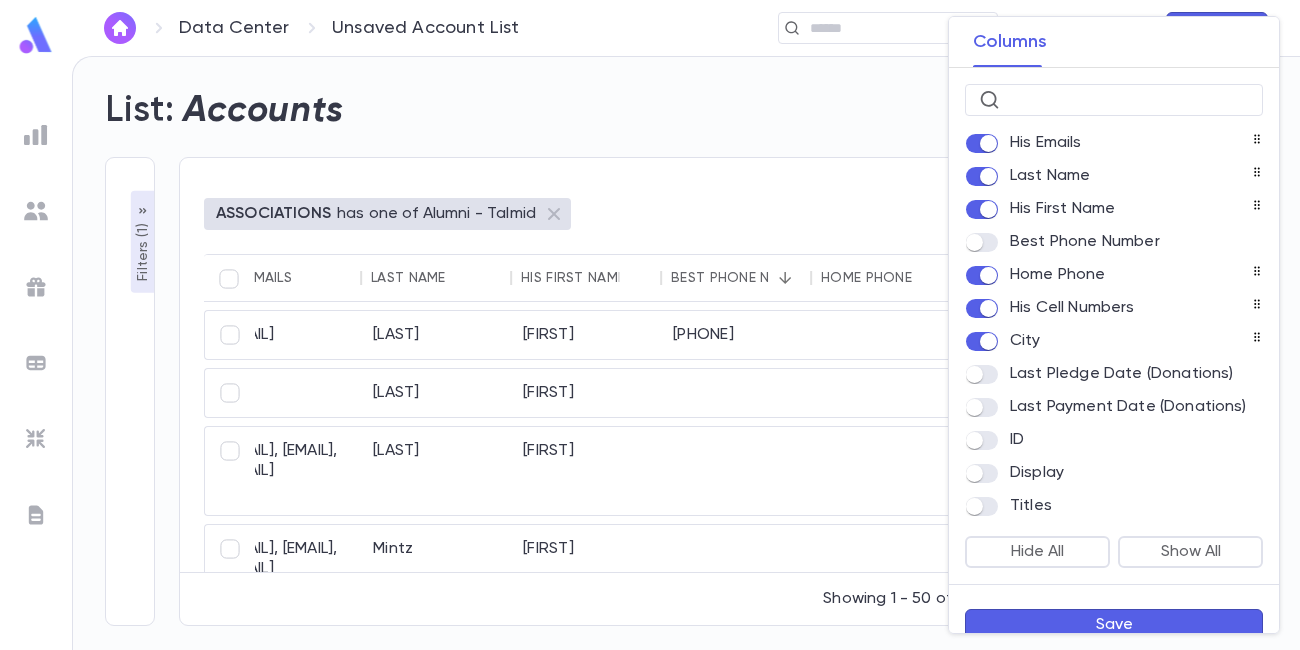 click on "Save" at bounding box center [1114, 625] 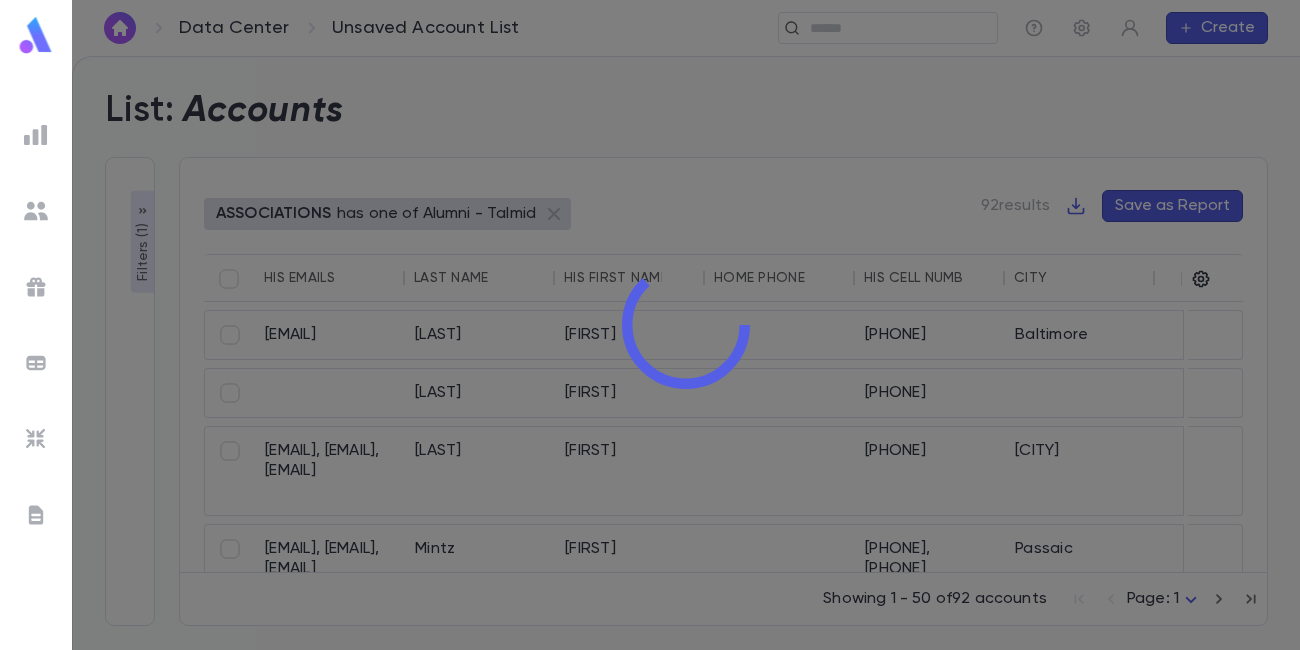 scroll, scrollTop: 0, scrollLeft: 0, axis: both 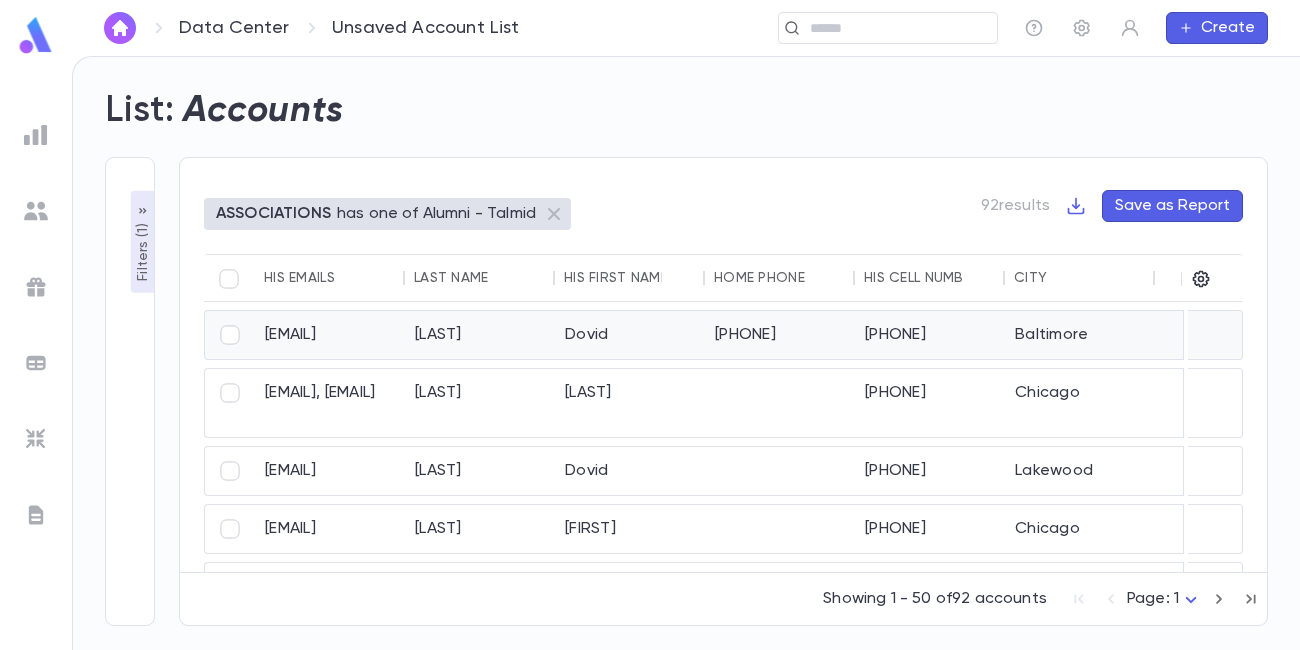 click on "[PHONE]" at bounding box center [780, 335] 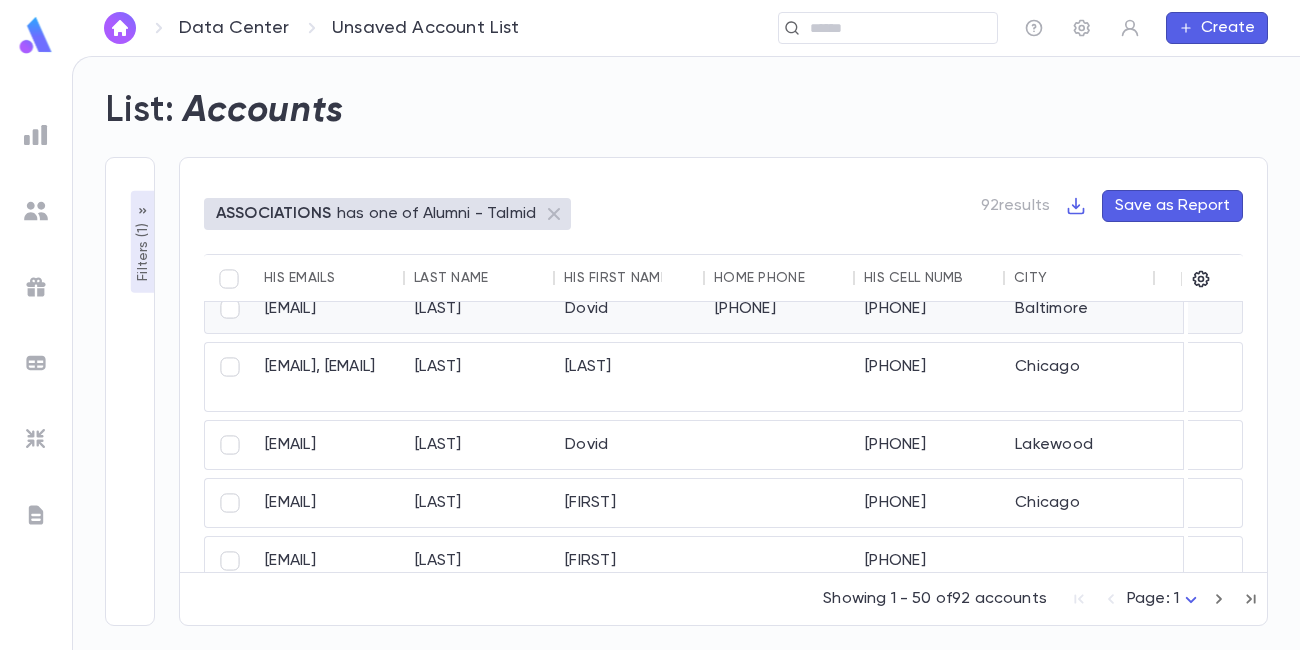 scroll, scrollTop: 0, scrollLeft: 0, axis: both 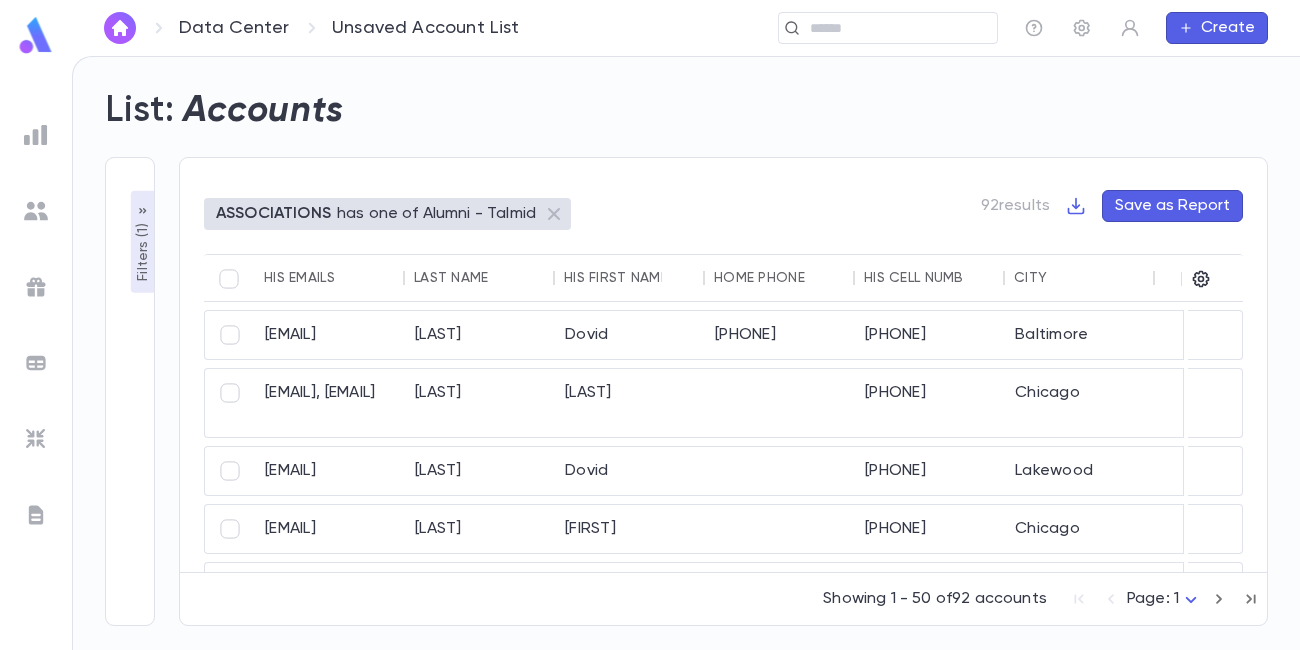 click on "Home Phone" at bounding box center [299, 278] 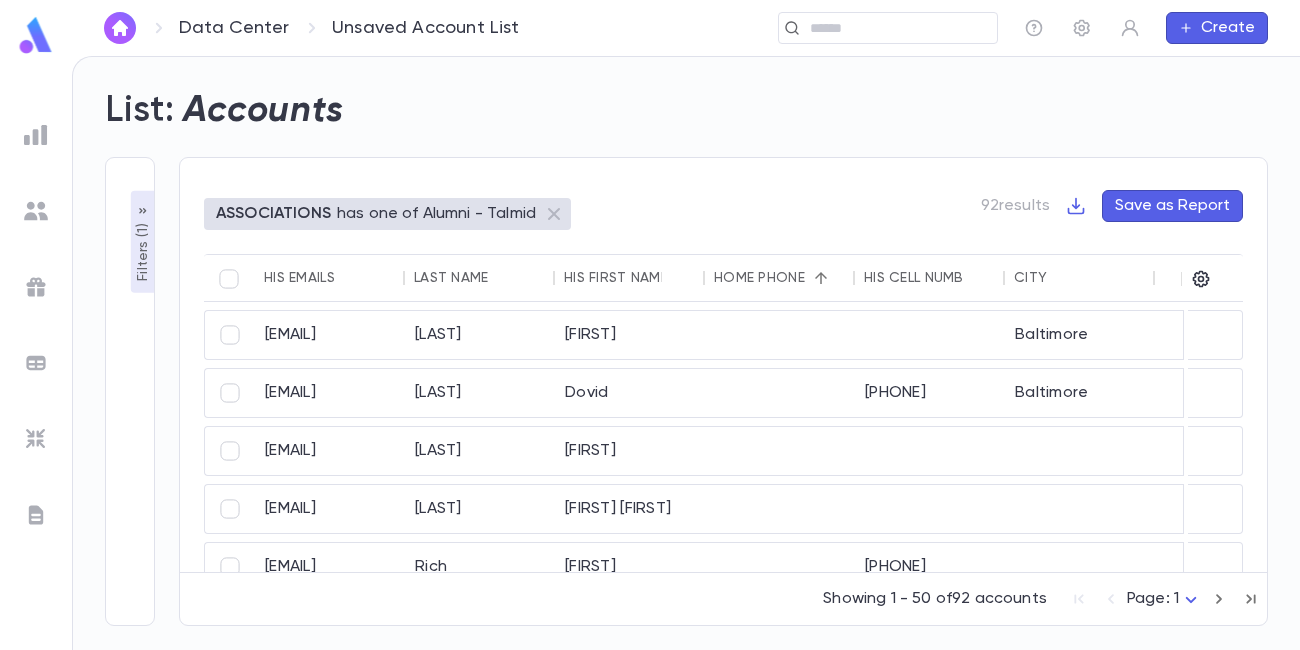 click on "Home Phone" at bounding box center [759, 278] 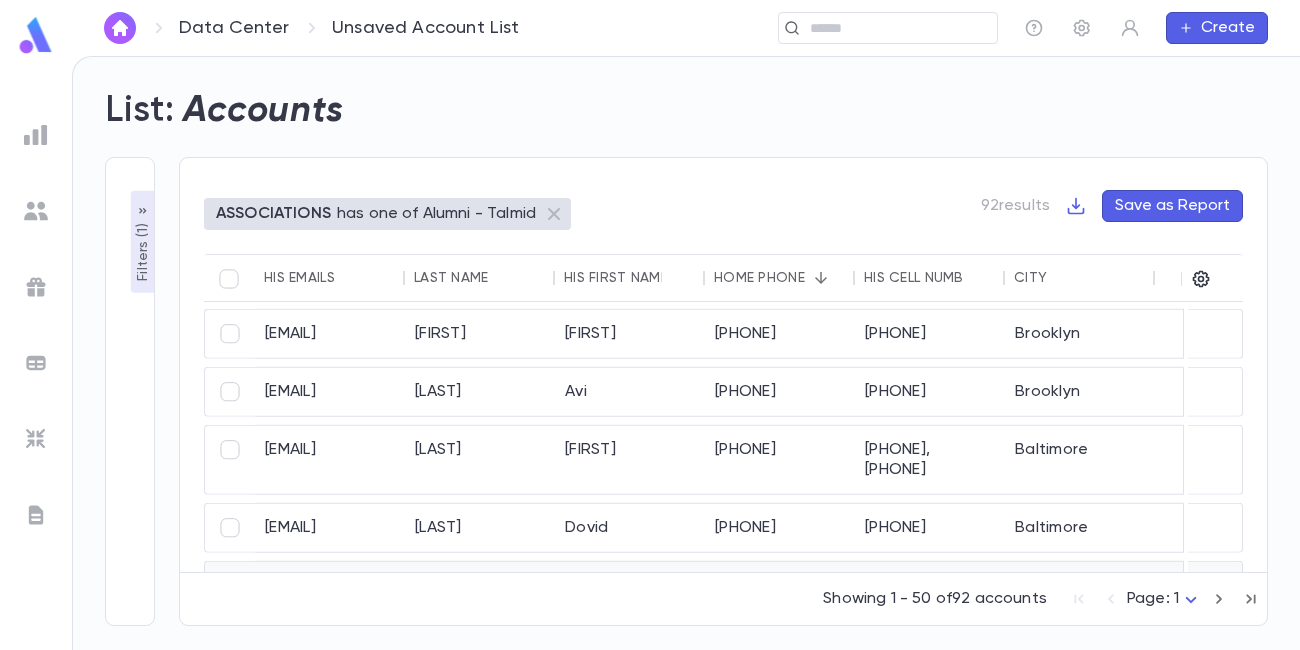 scroll, scrollTop: 0, scrollLeft: 0, axis: both 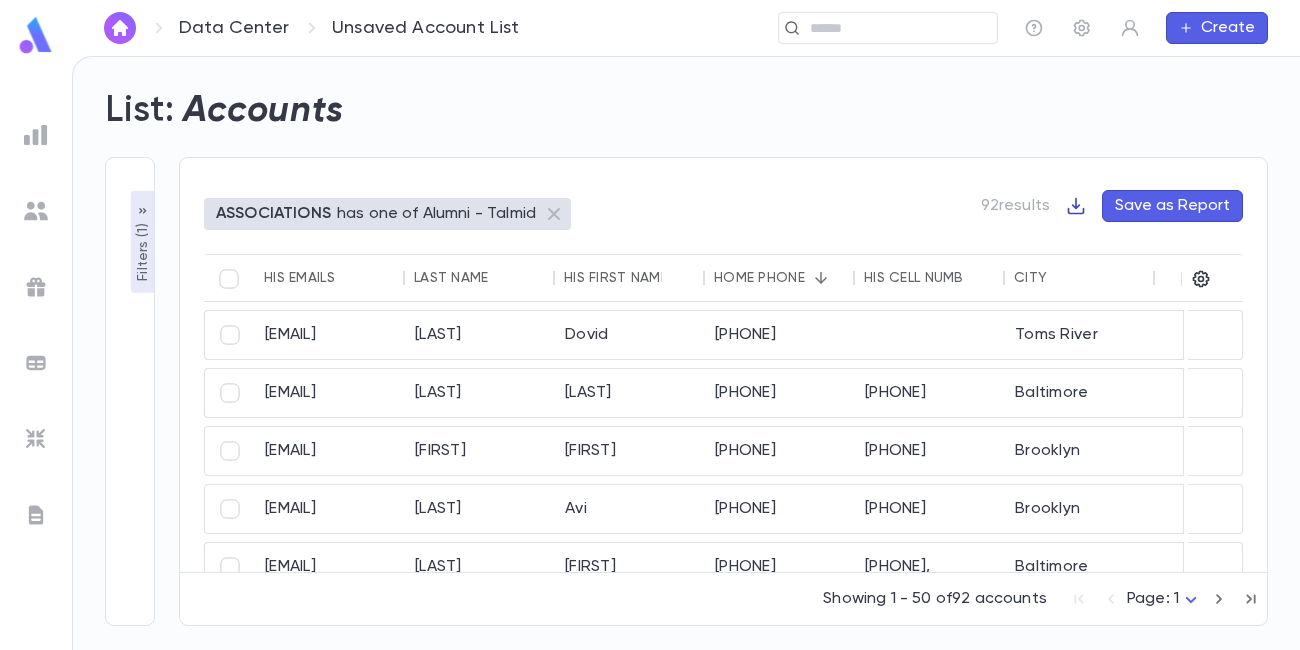 click at bounding box center [1076, 206] 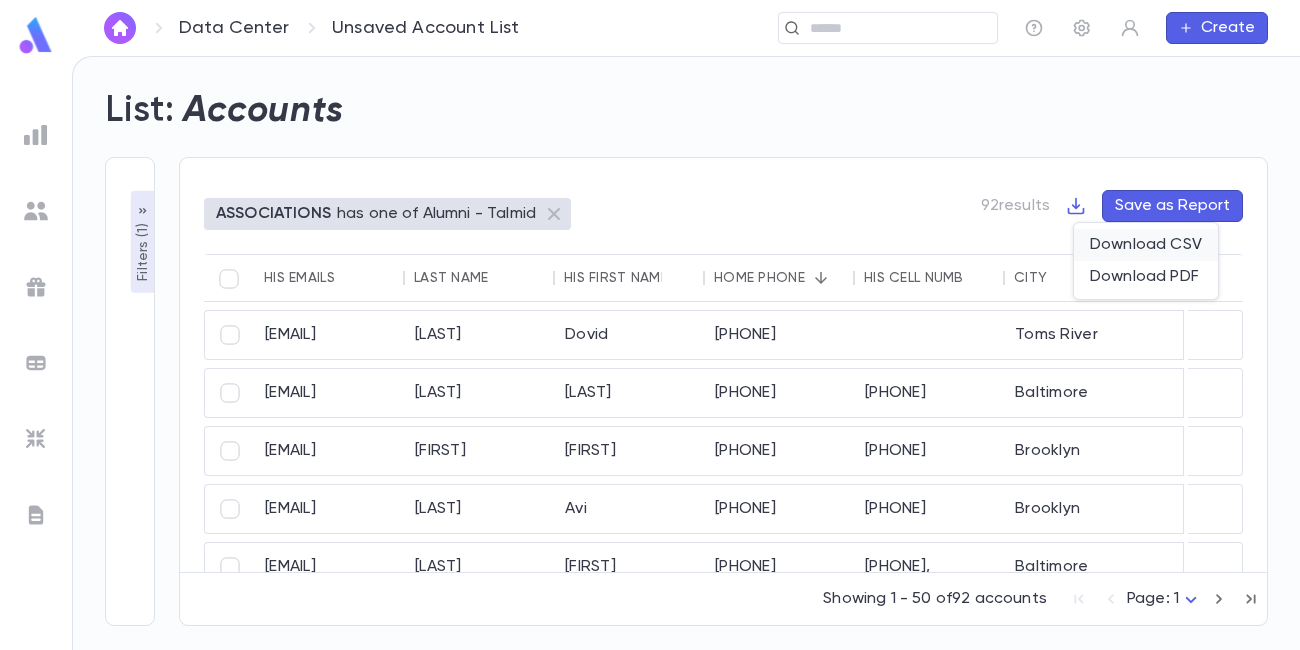 click on "Download CSV" at bounding box center [1146, 245] 